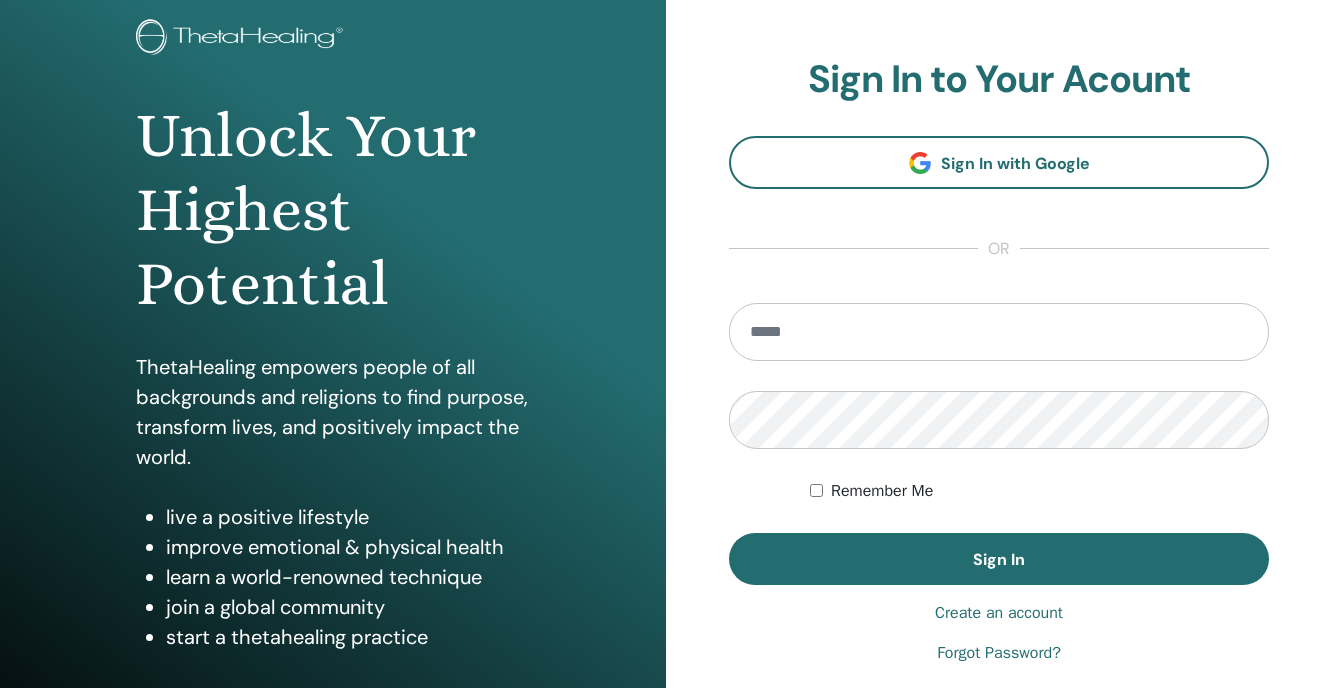 scroll, scrollTop: 122, scrollLeft: 0, axis: vertical 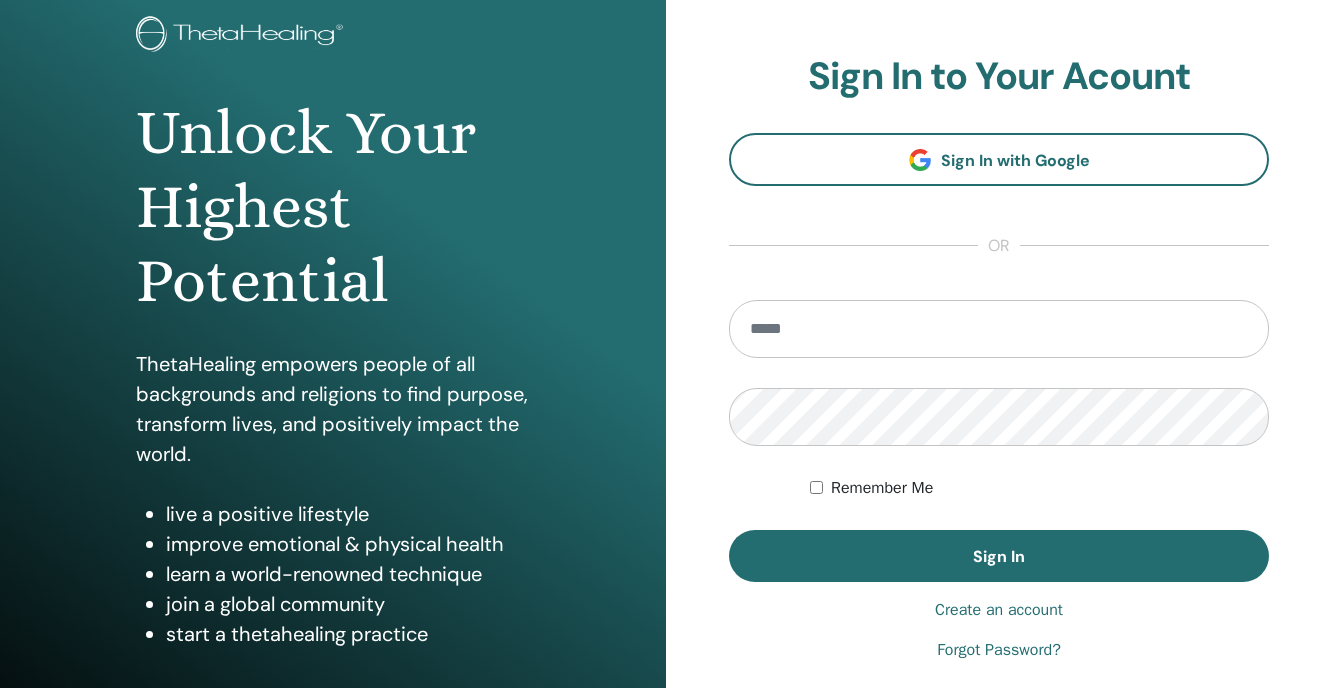 type on "**********" 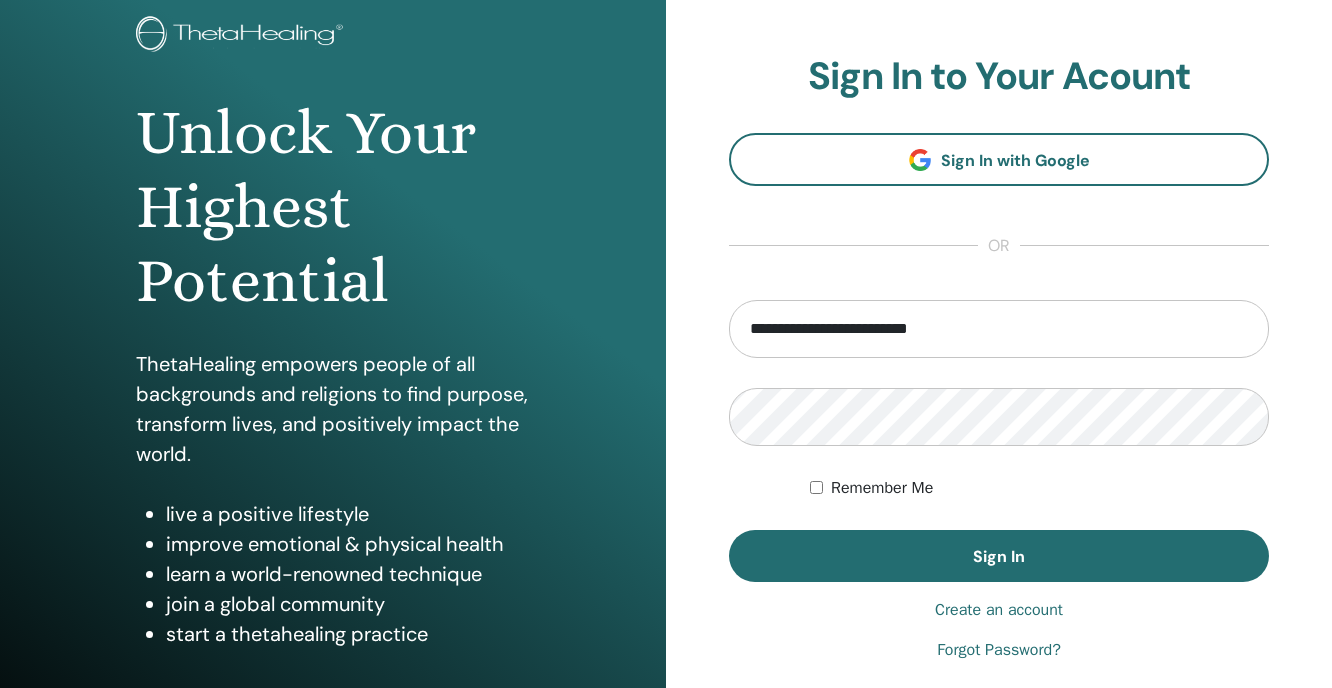 click on "**********" at bounding box center [999, 358] 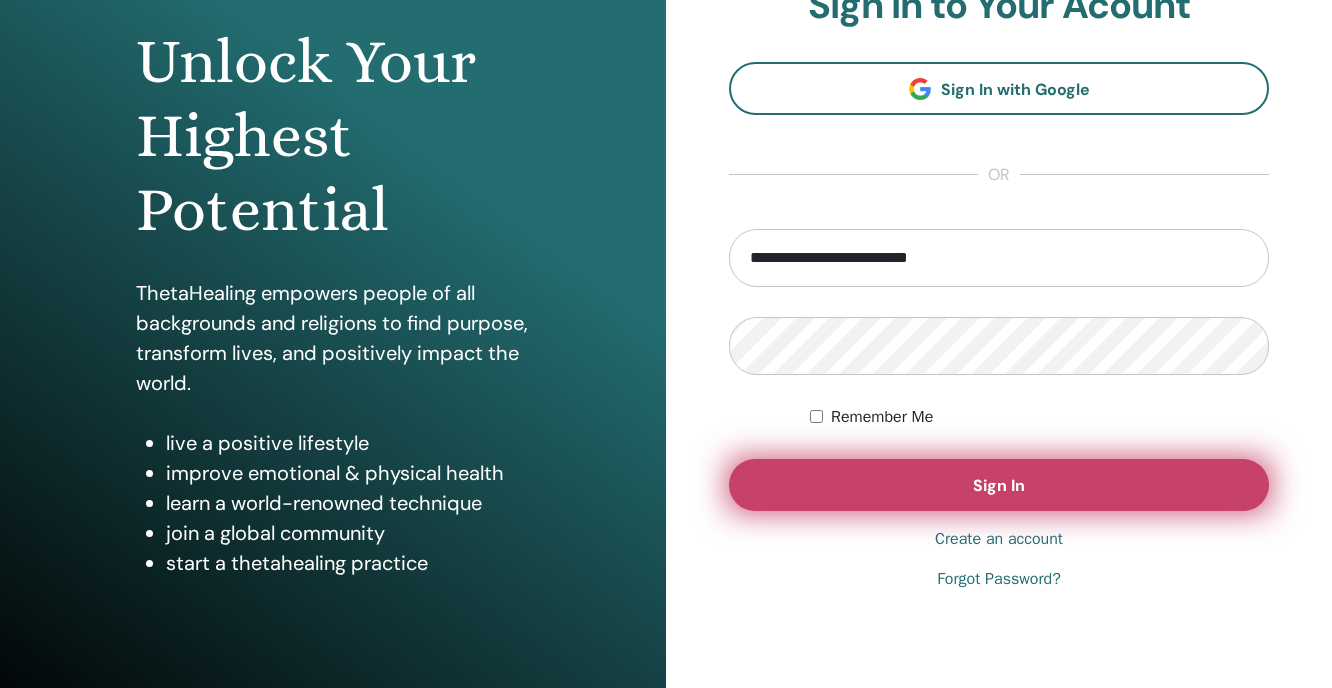 scroll, scrollTop: 204, scrollLeft: 0, axis: vertical 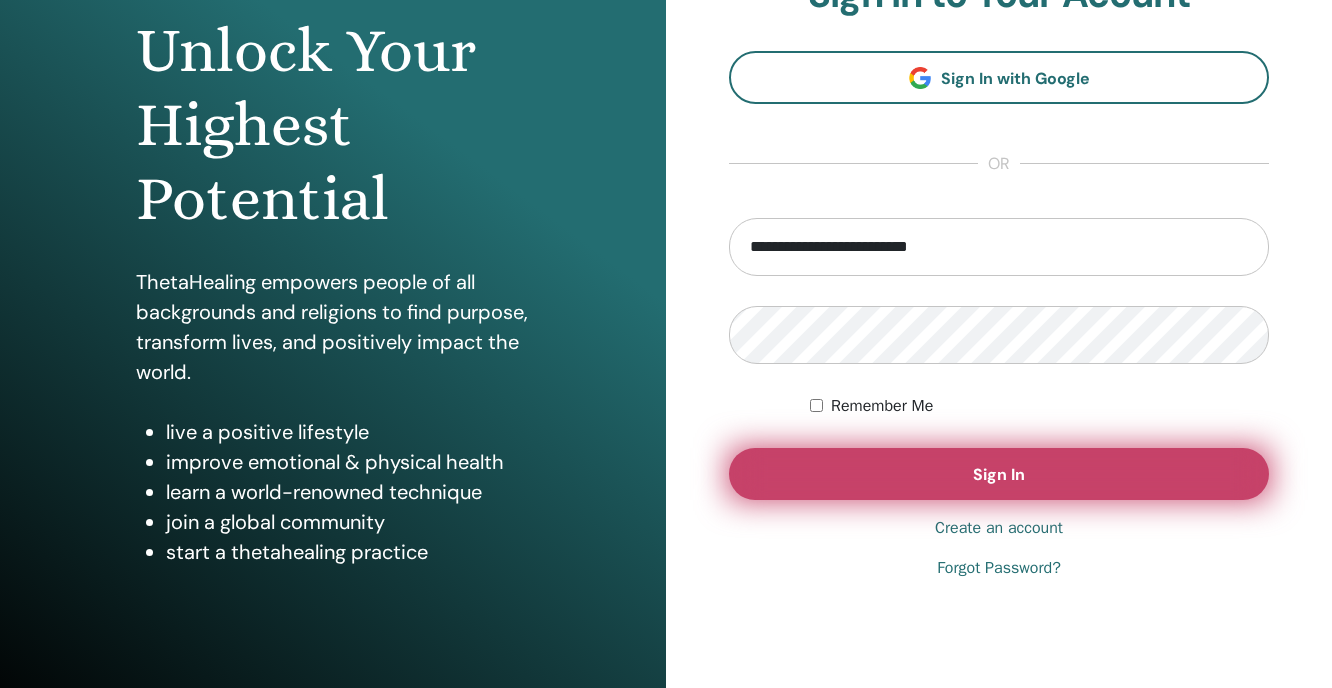 click on "Sign In" at bounding box center (999, 474) 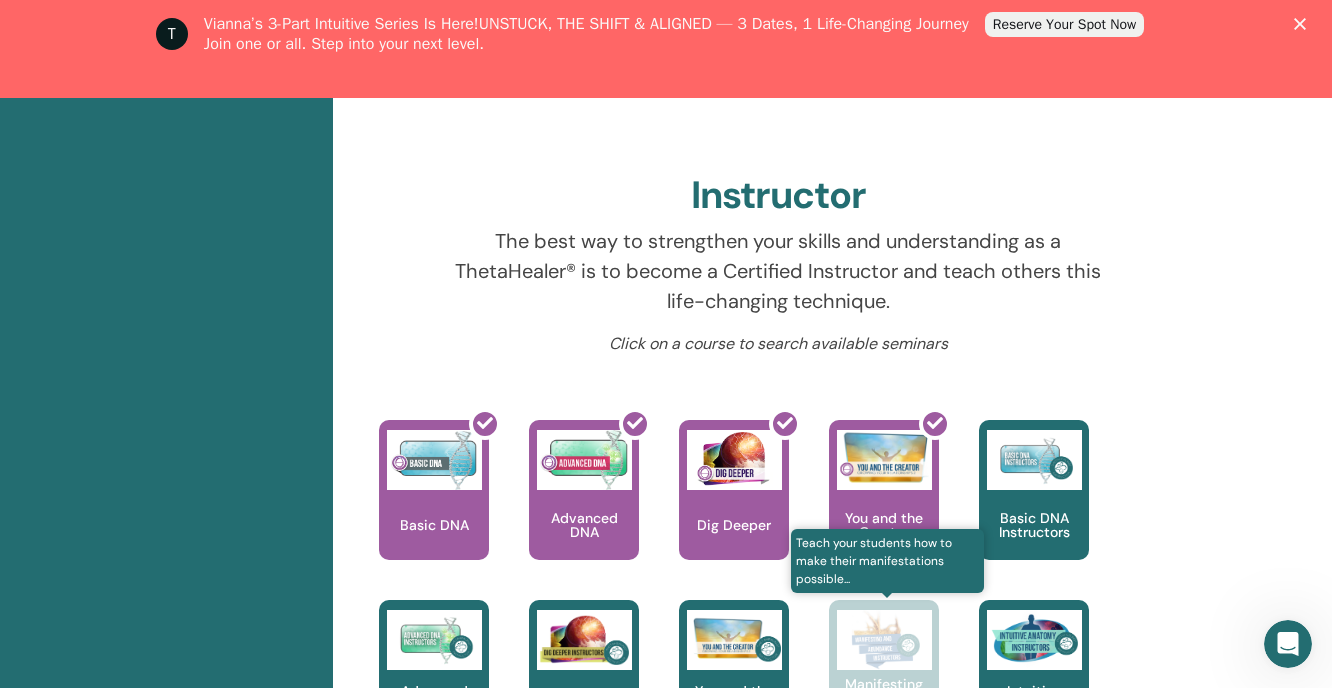 scroll, scrollTop: 779, scrollLeft: 0, axis: vertical 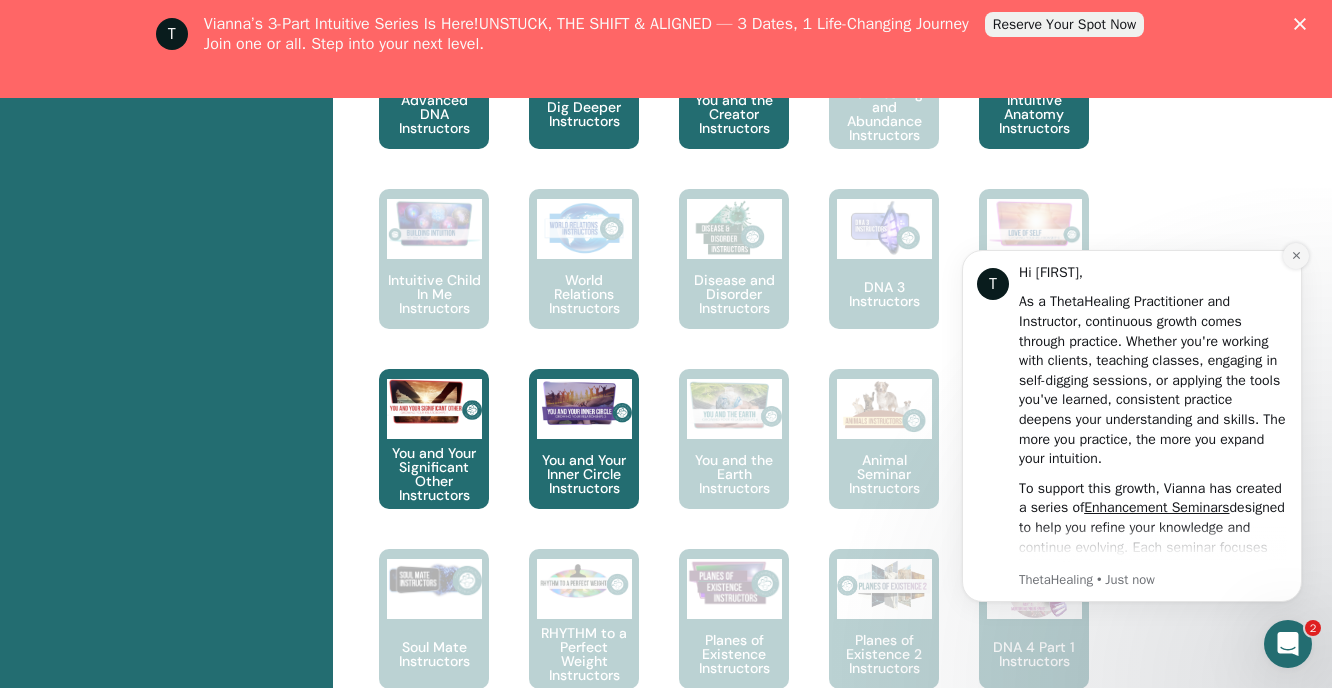 click at bounding box center [1296, 256] 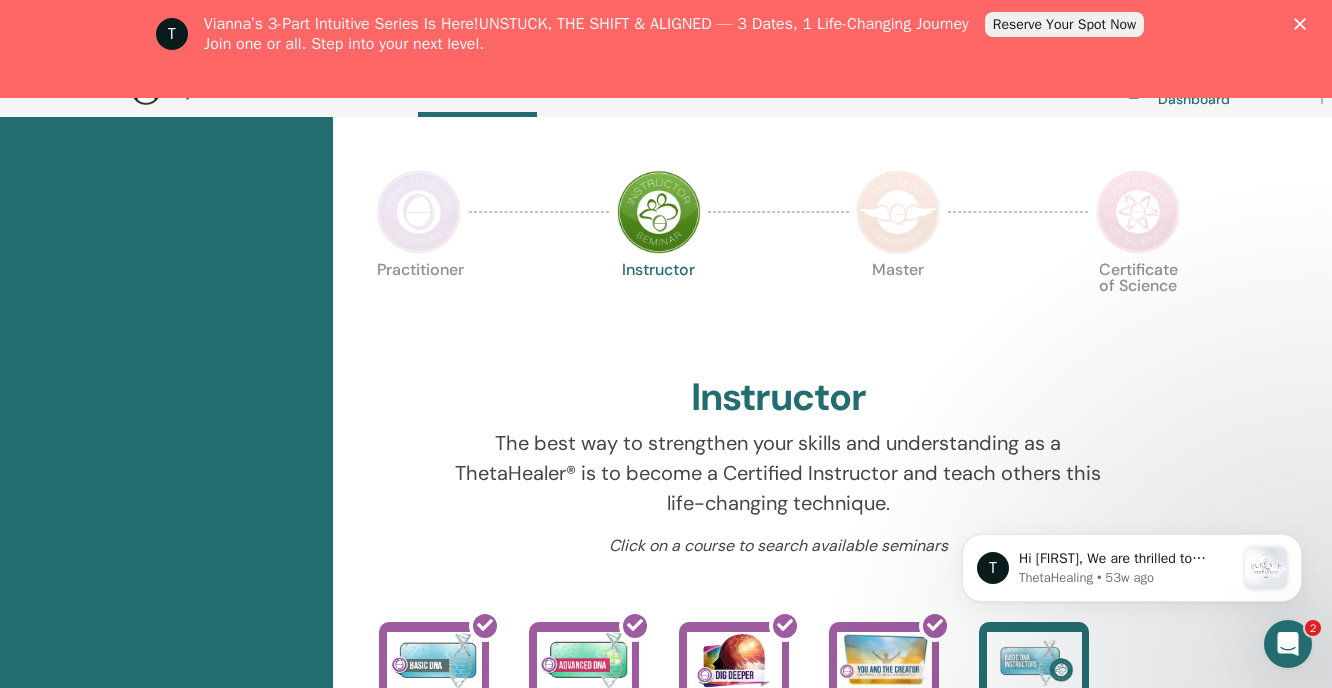scroll, scrollTop: 441, scrollLeft: 0, axis: vertical 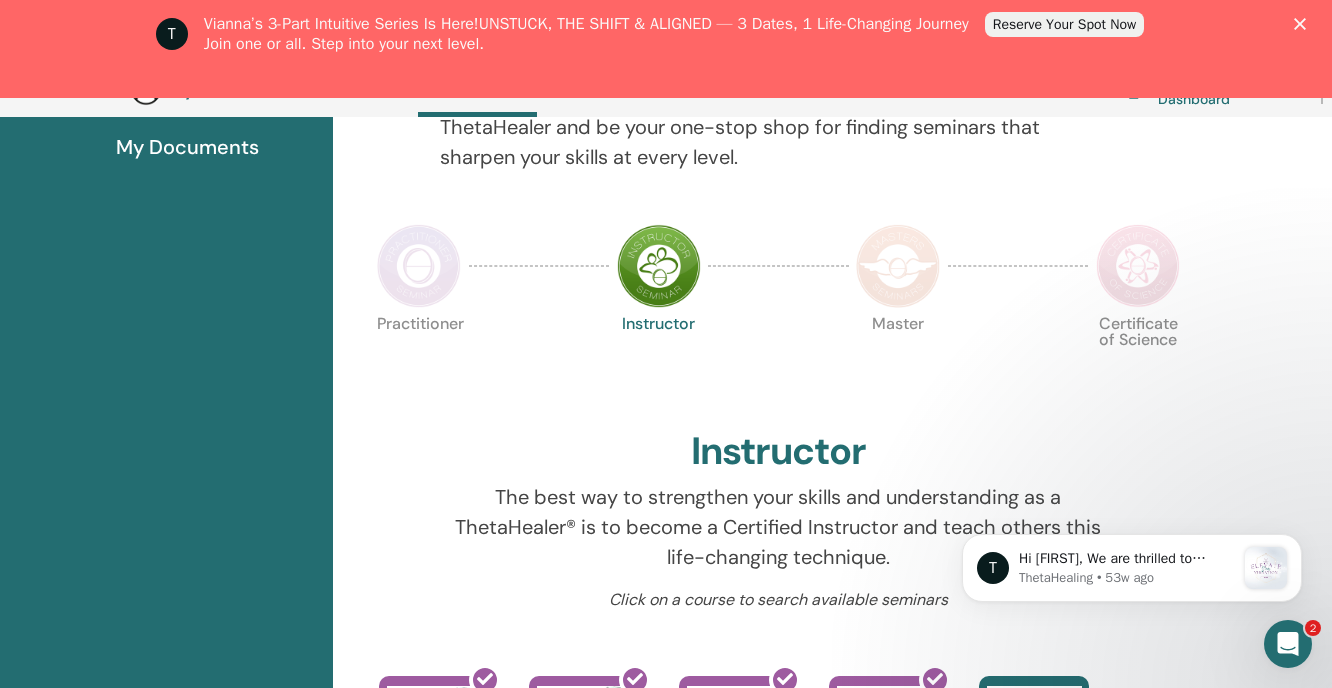 click at bounding box center (419, 266) 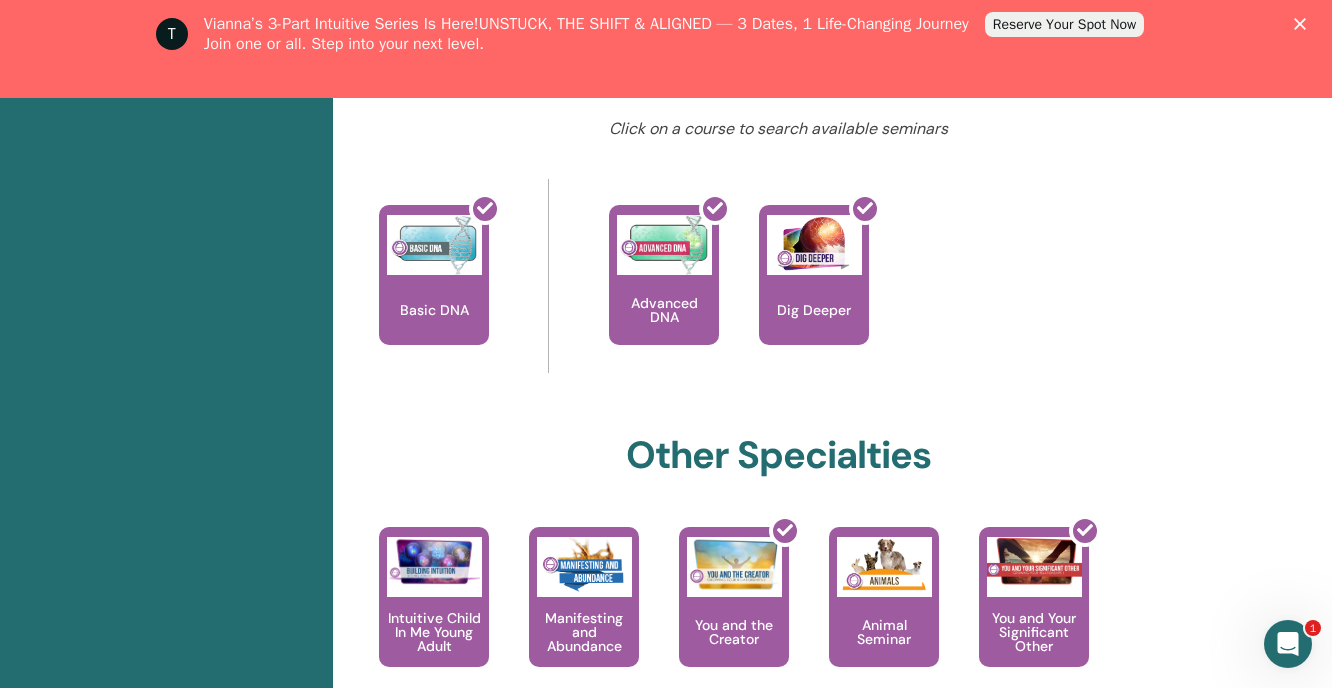 scroll, scrollTop: 1101, scrollLeft: 0, axis: vertical 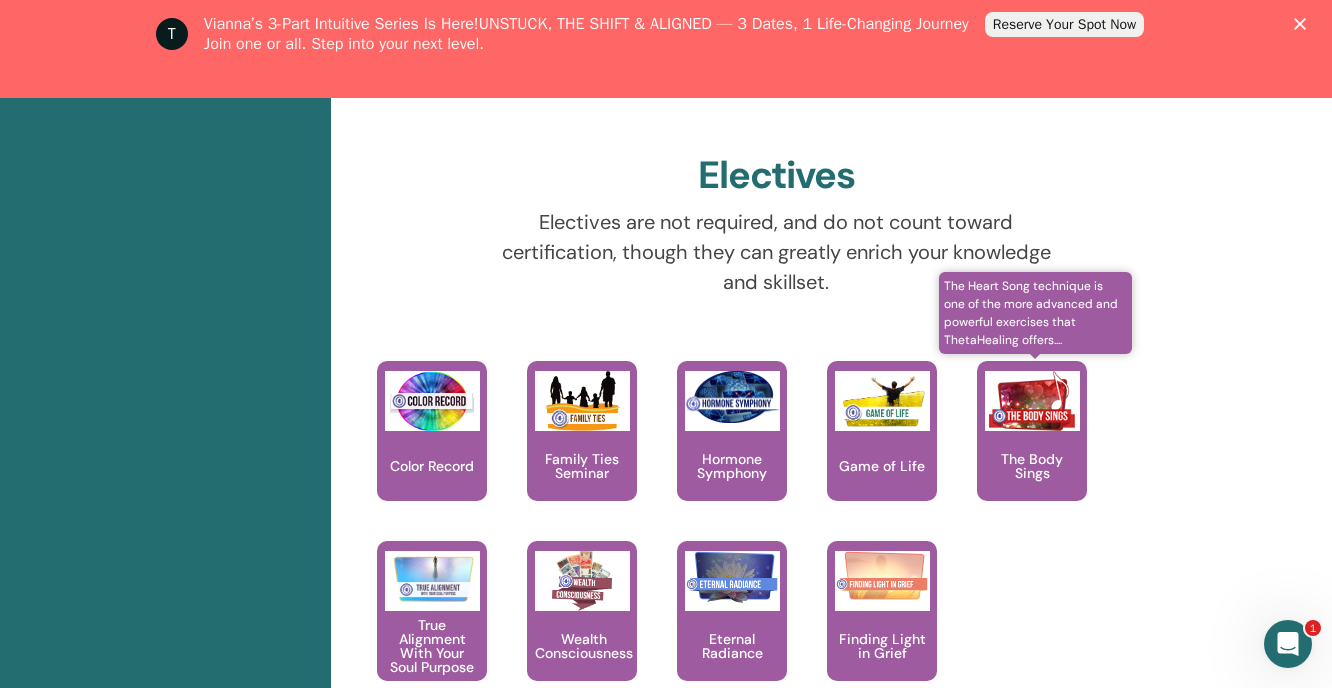 click at bounding box center [1032, 401] 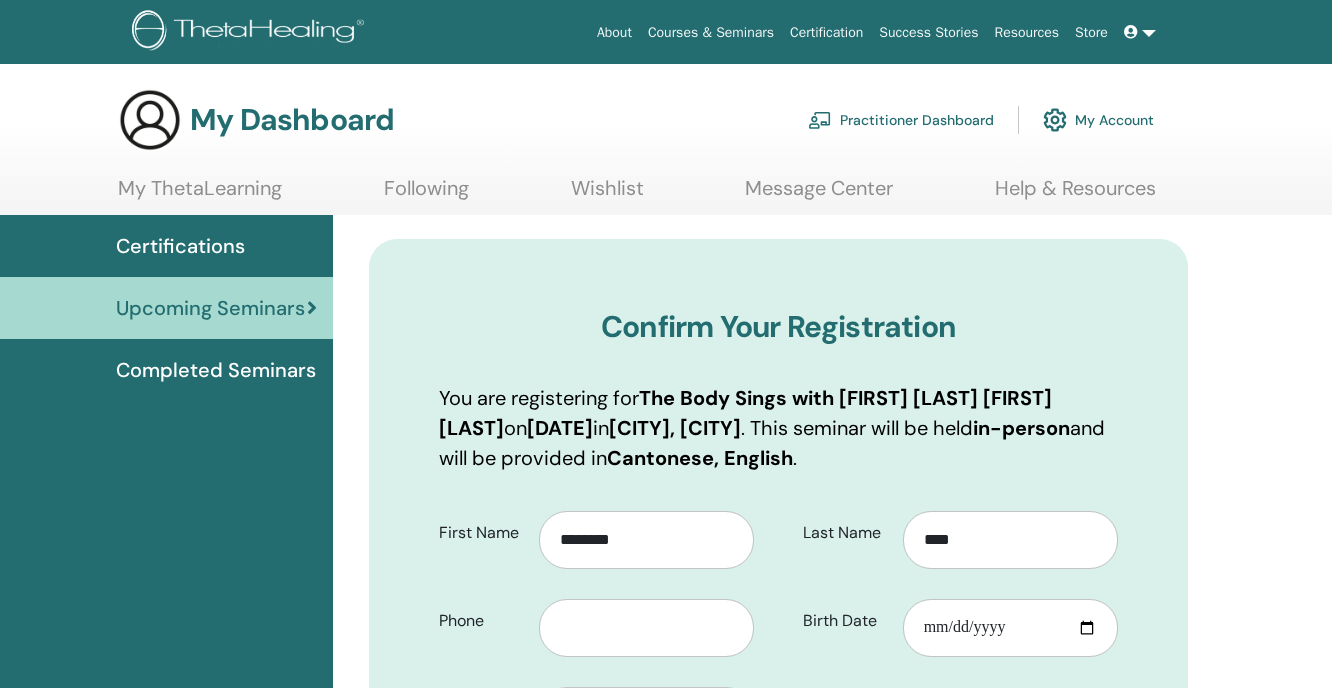 scroll, scrollTop: 0, scrollLeft: 0, axis: both 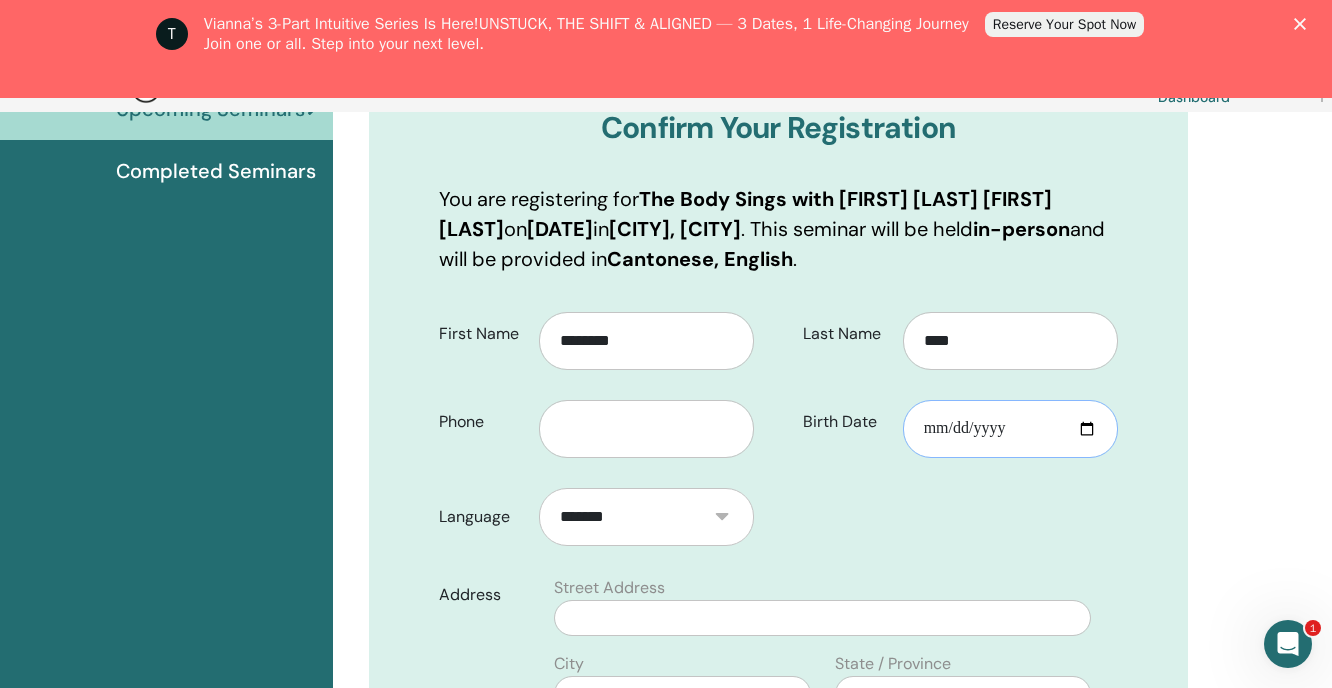 click on "Birth Date" at bounding box center [1010, 429] 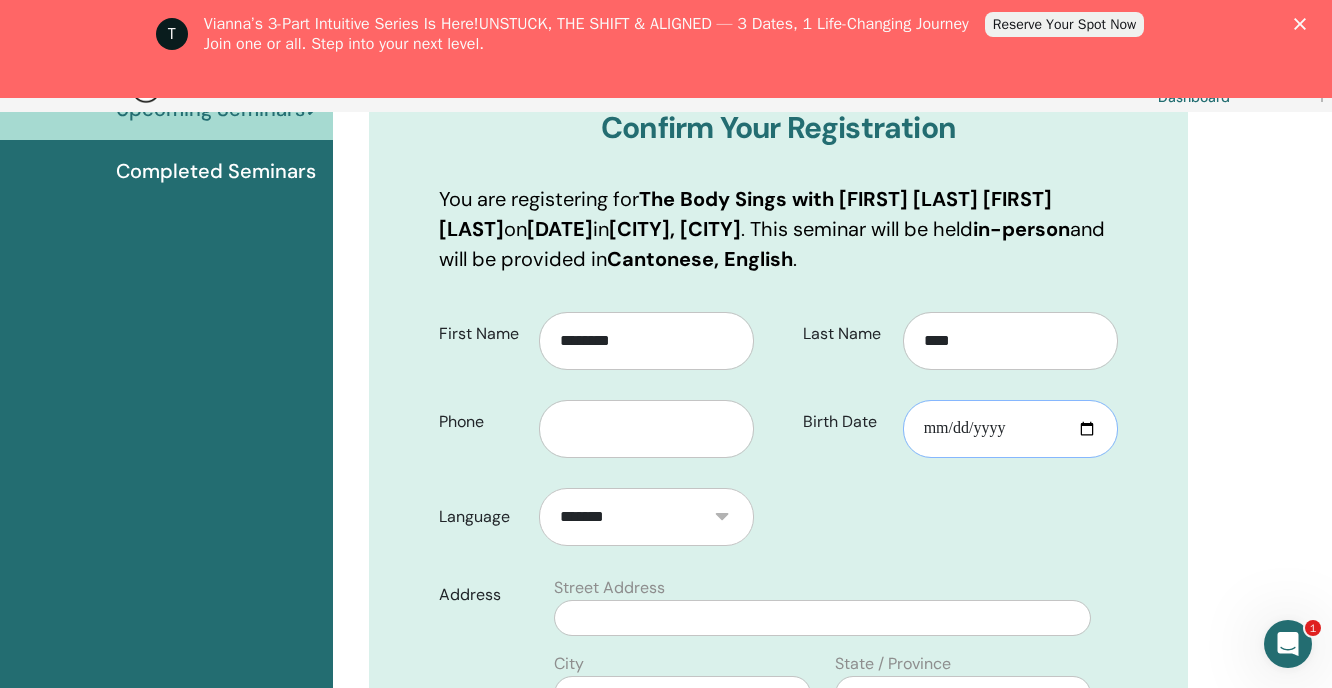 click on "Birth Date" at bounding box center (1010, 429) 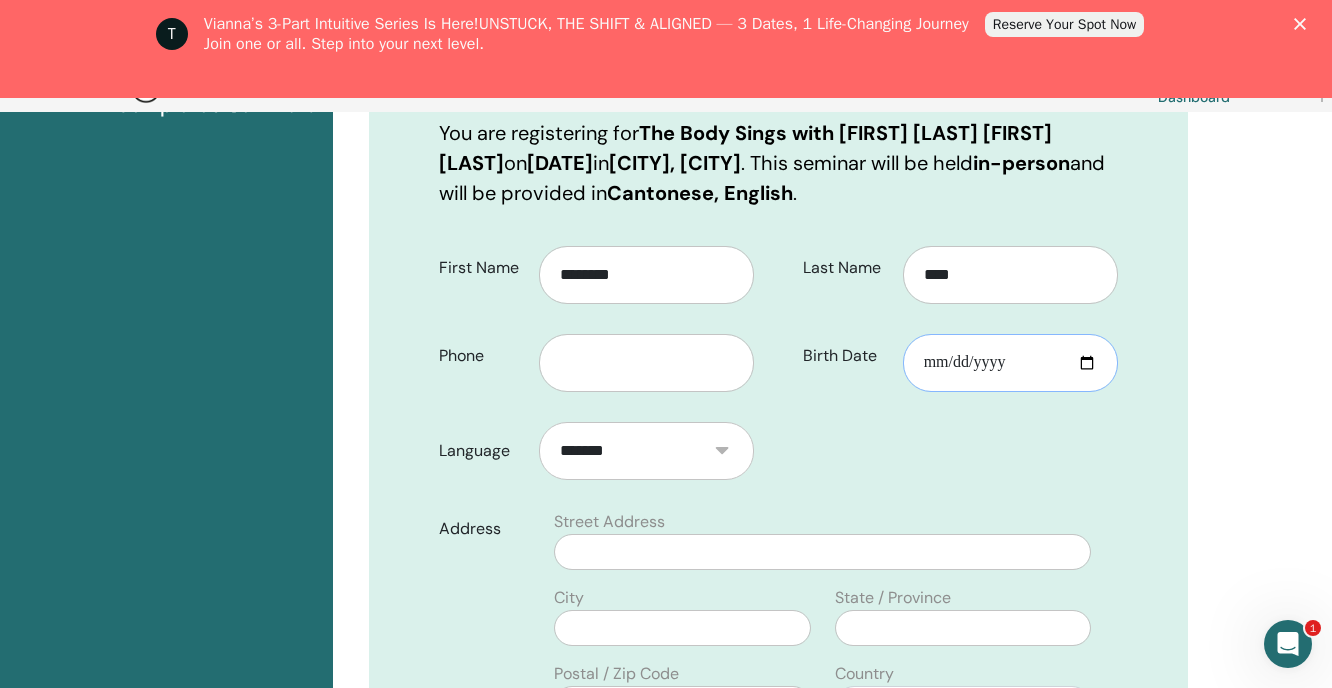 scroll, scrollTop: 413, scrollLeft: 0, axis: vertical 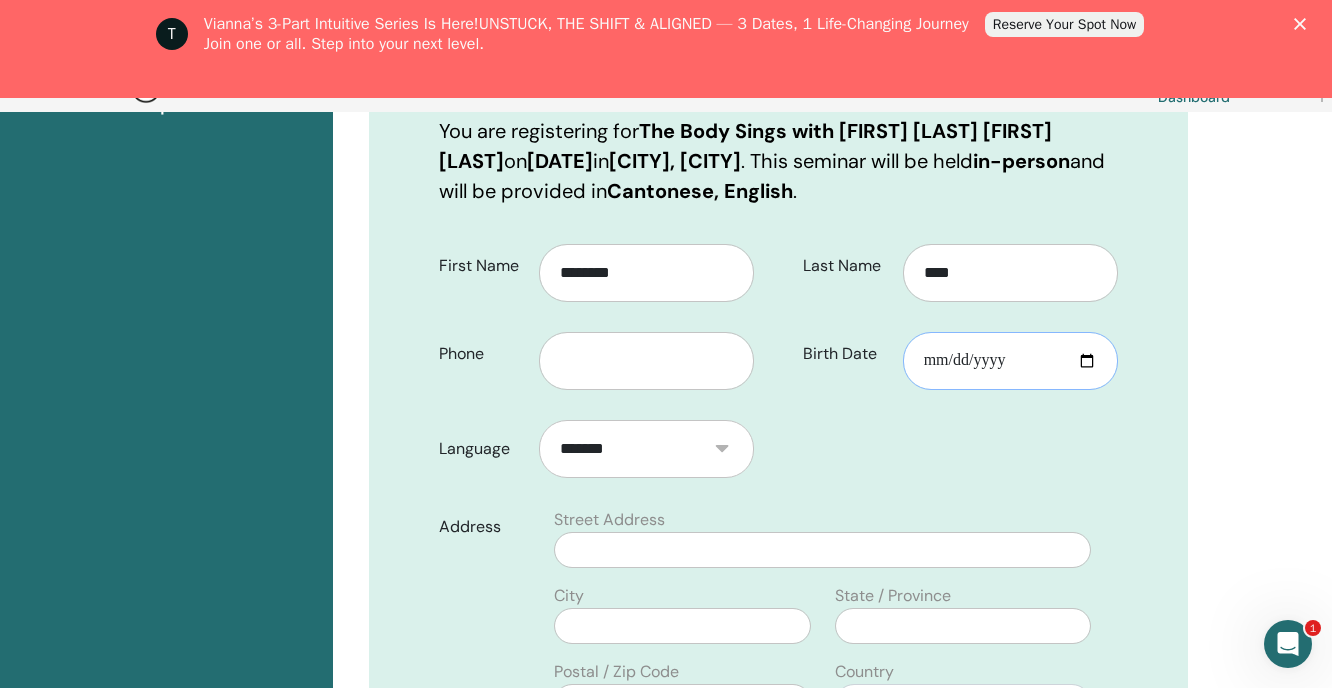 click on "Birth Date" at bounding box center [1010, 361] 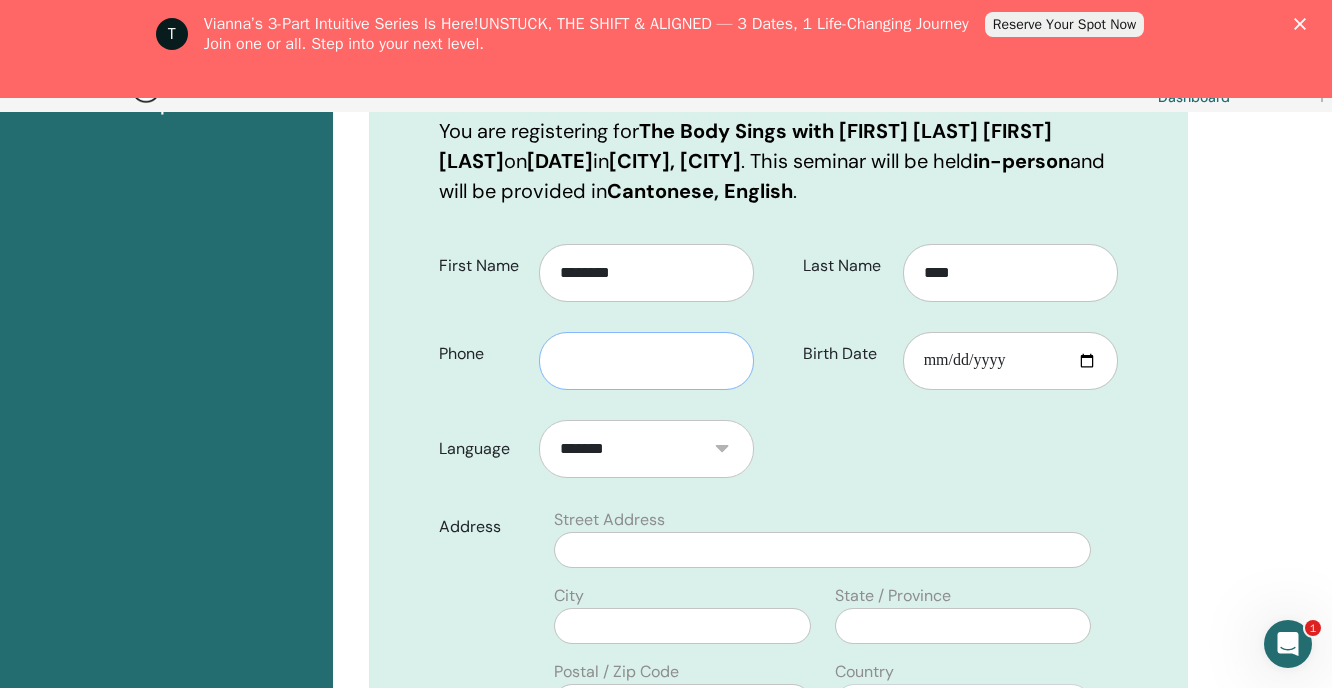 click at bounding box center [646, 361] 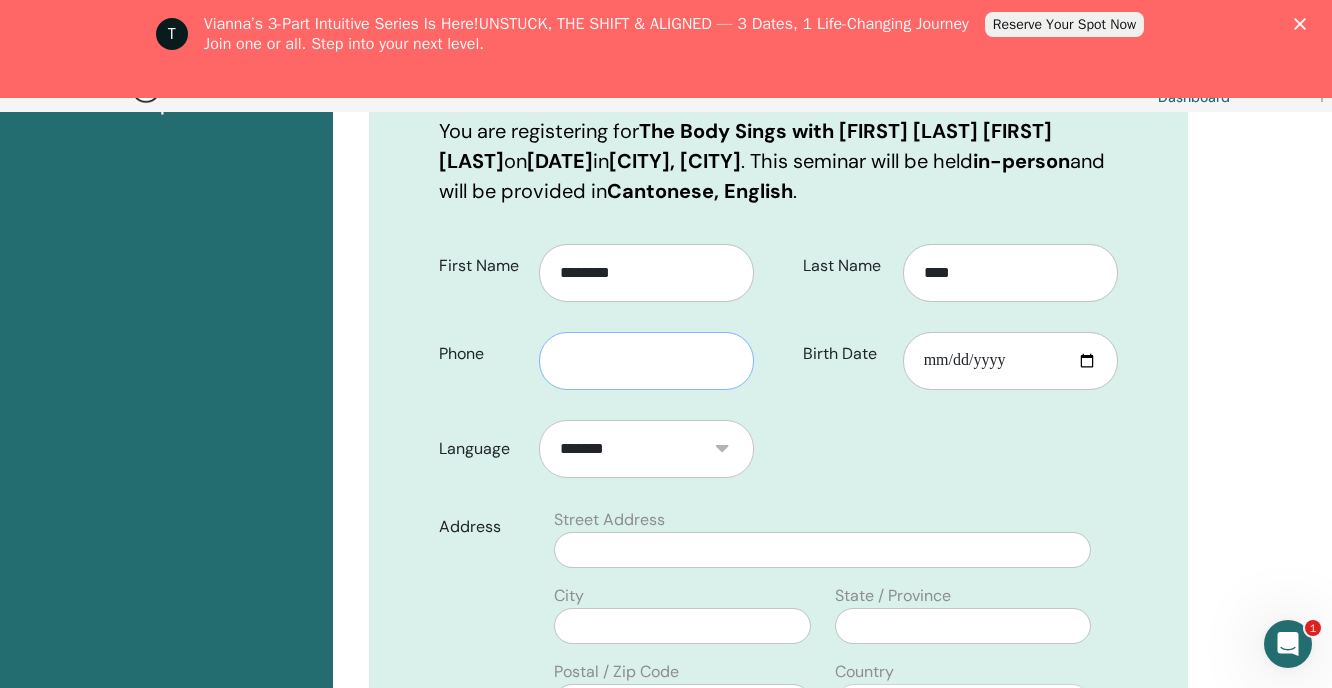 type on "********" 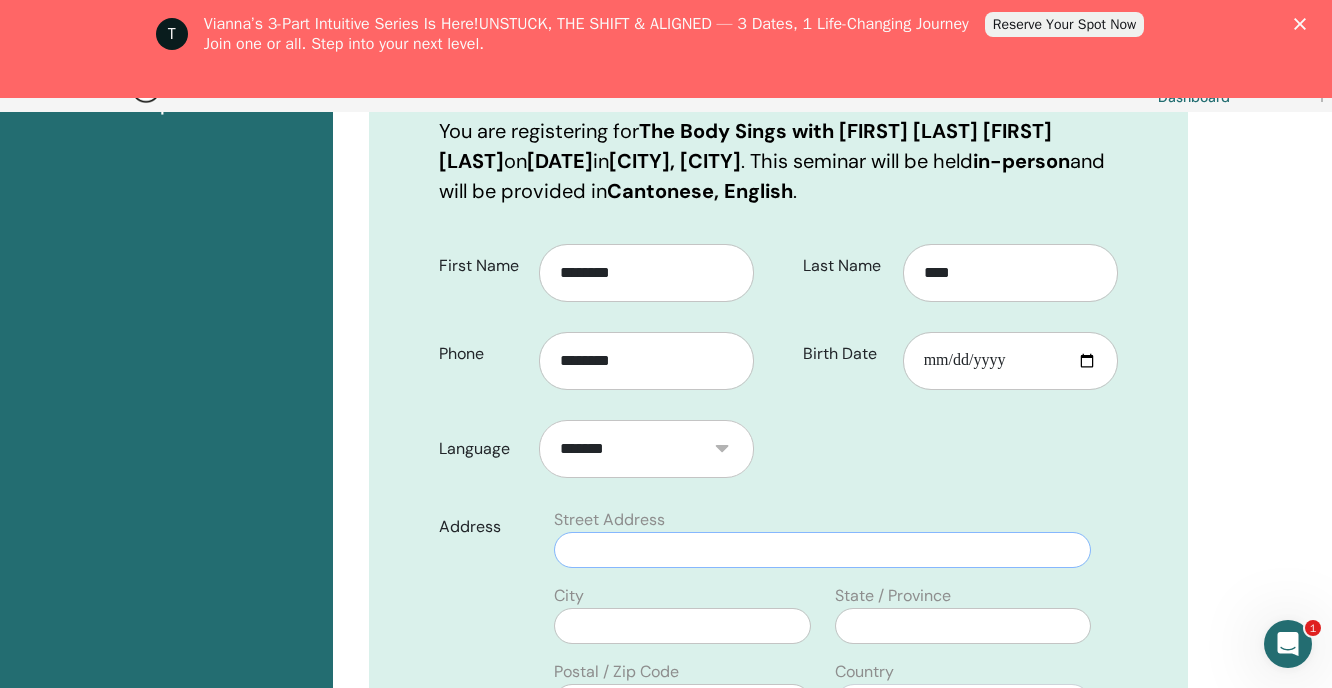 type on "**********" 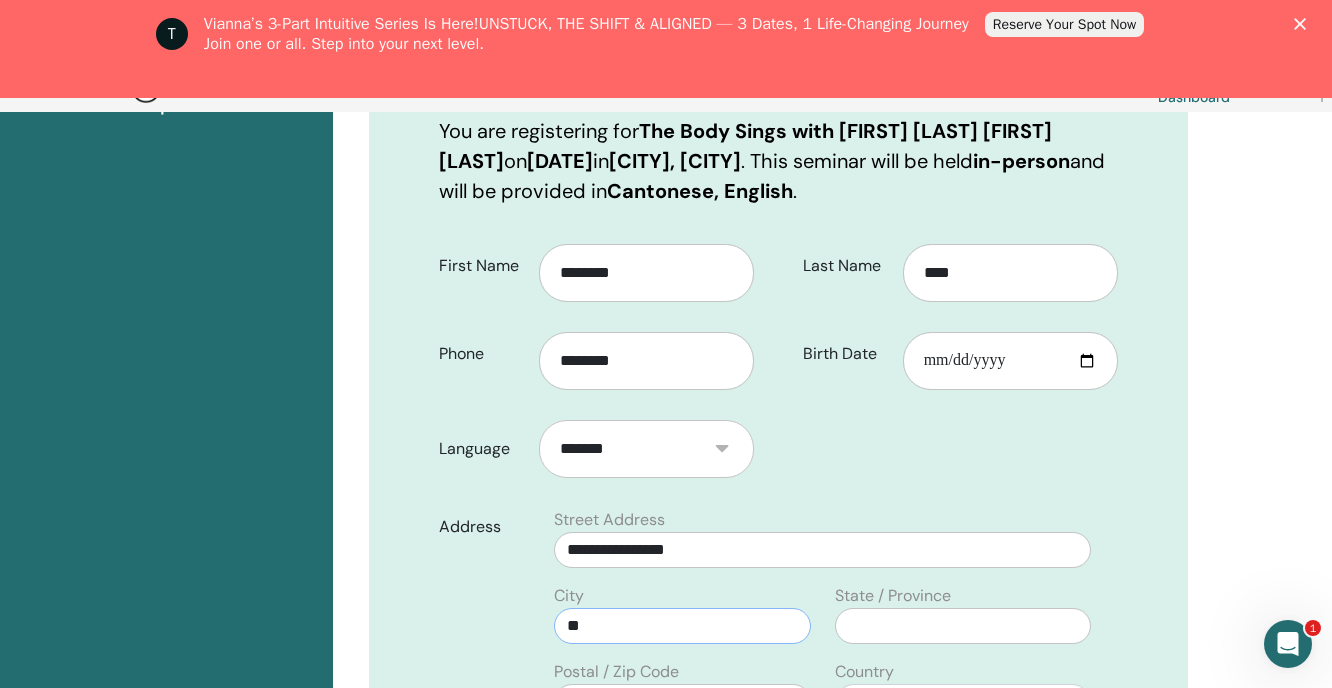 type on "***" 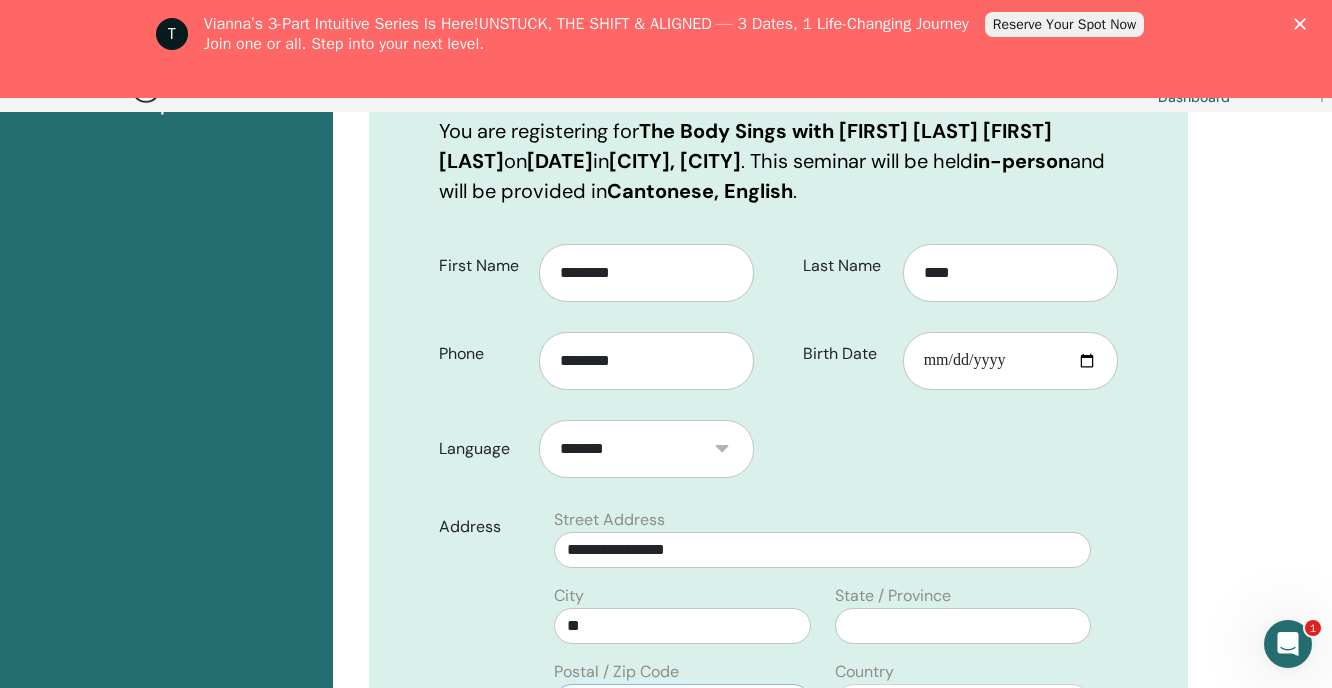 type on "**" 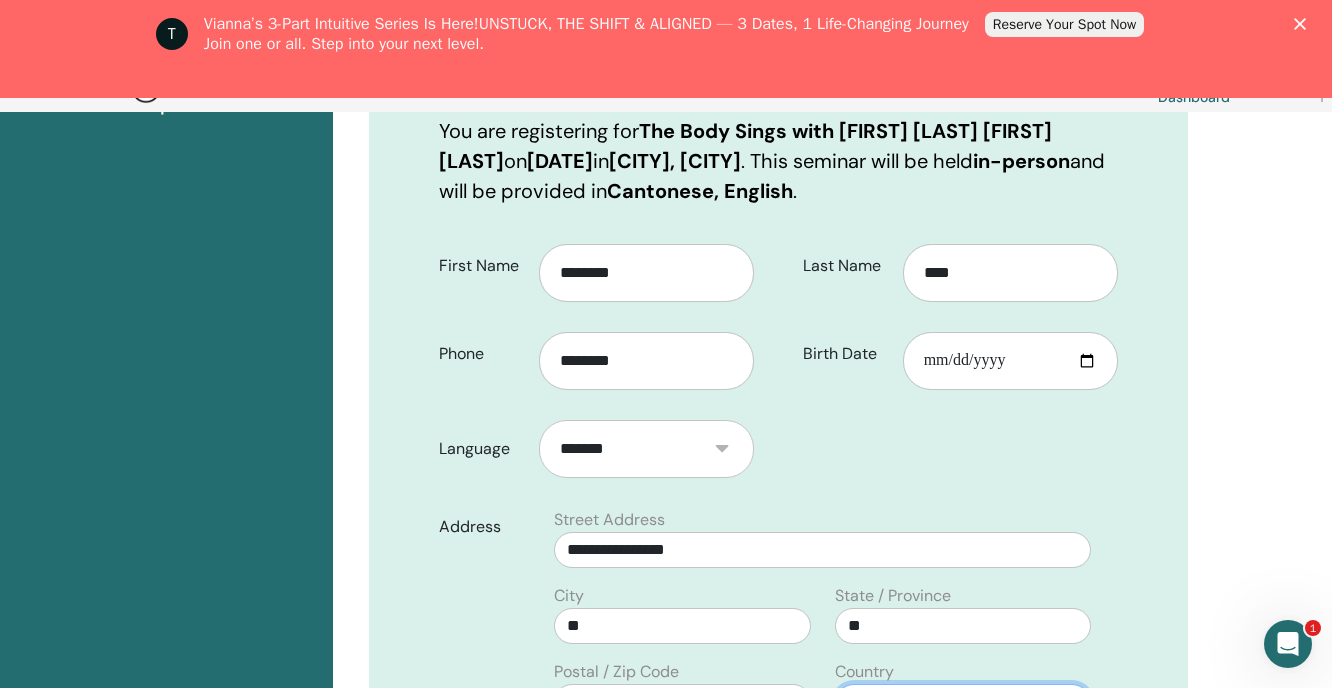 select on "**" 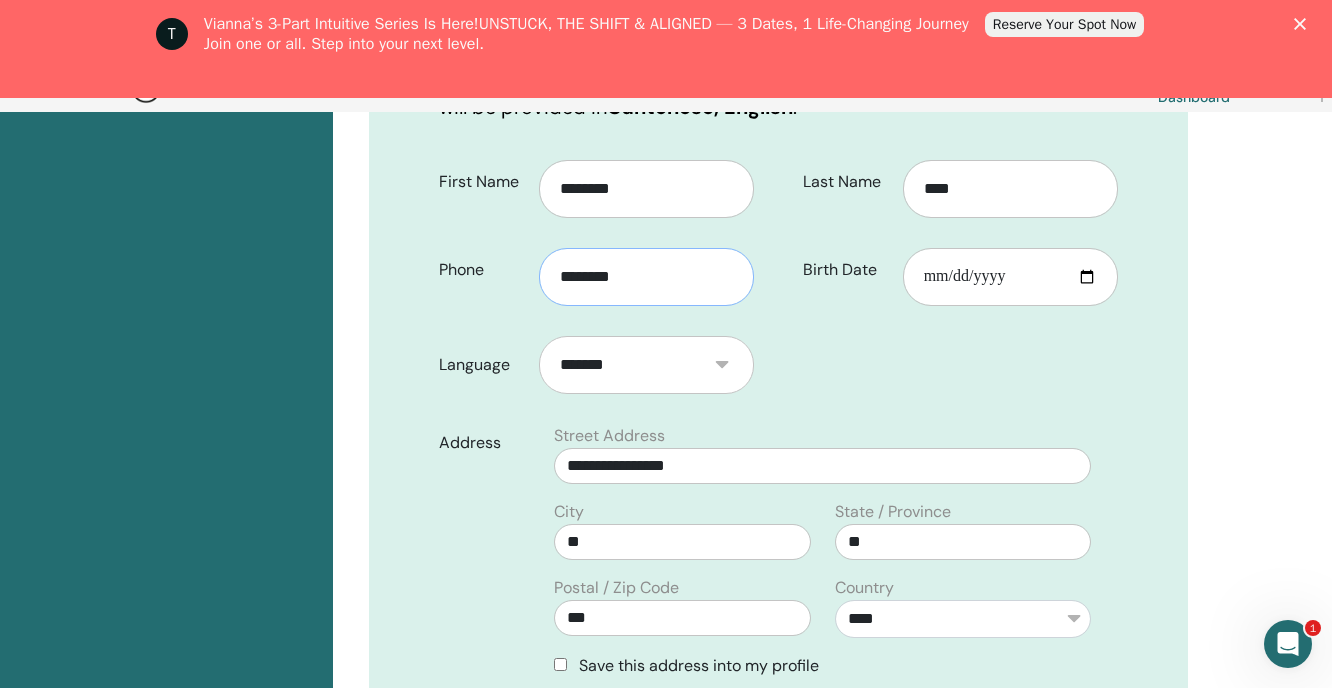 scroll, scrollTop: 520, scrollLeft: 0, axis: vertical 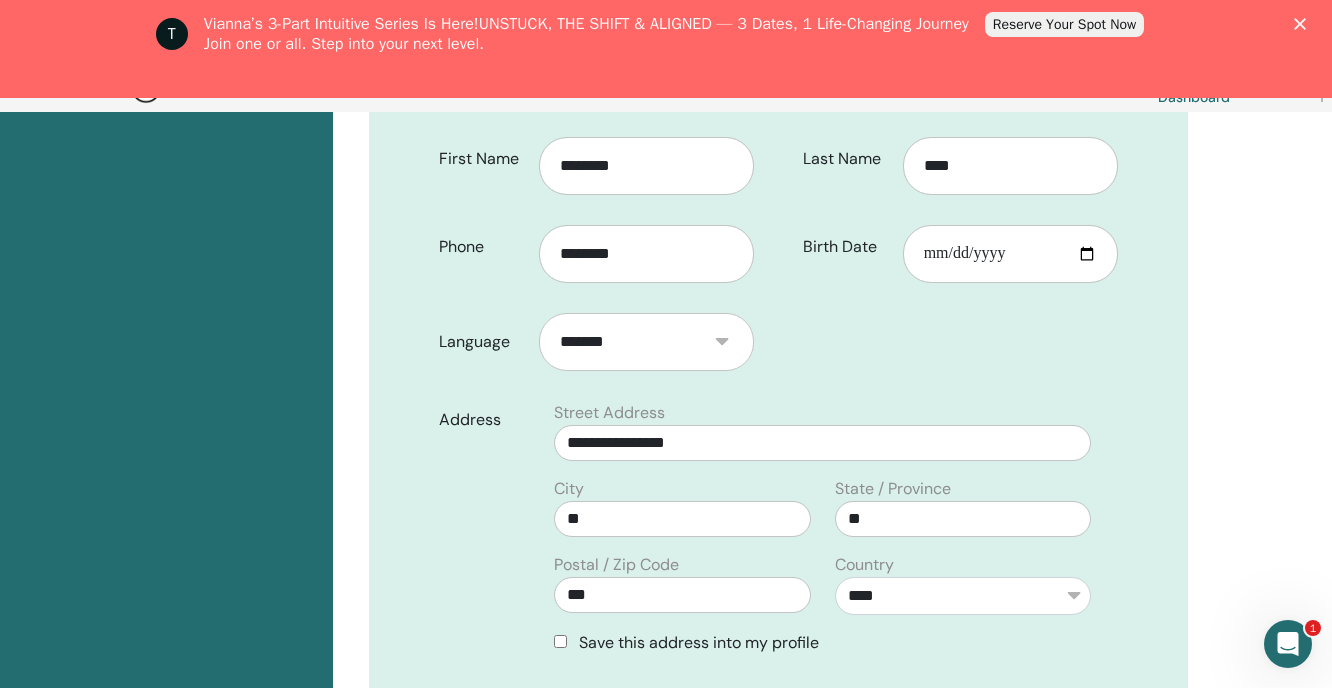 click on "*******
*********" at bounding box center (646, 342) 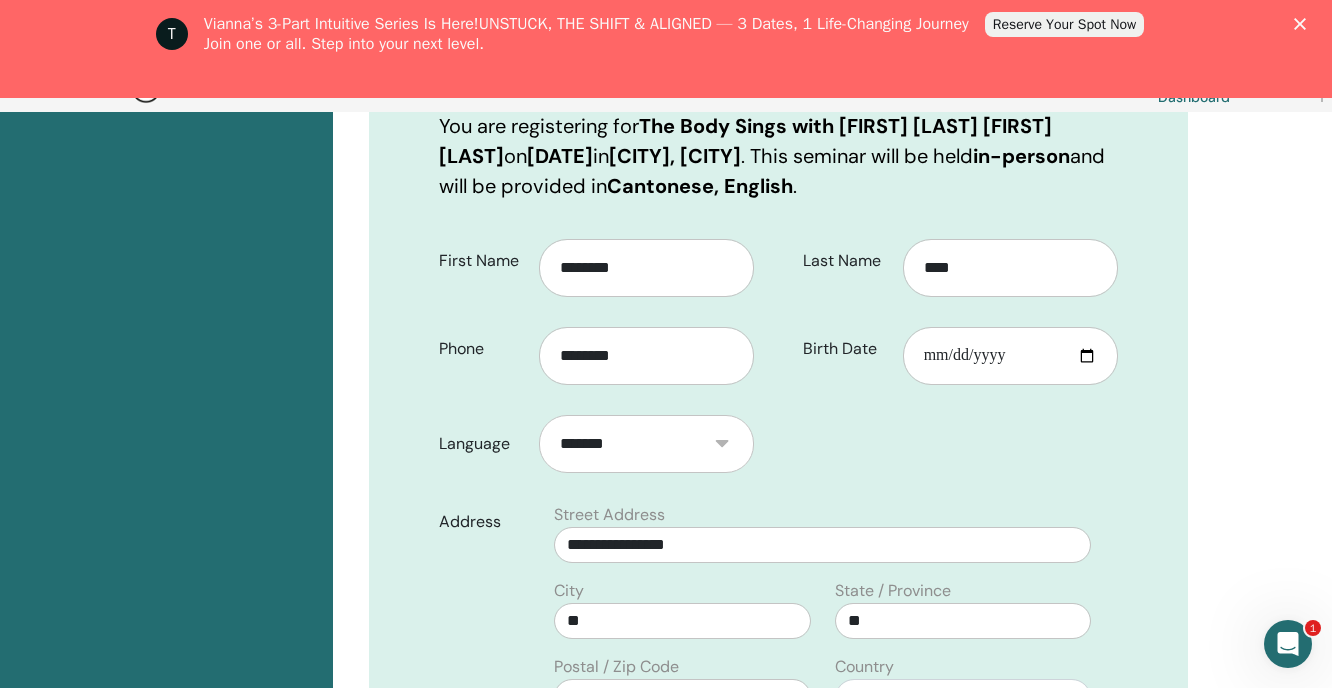 scroll, scrollTop: 399, scrollLeft: 0, axis: vertical 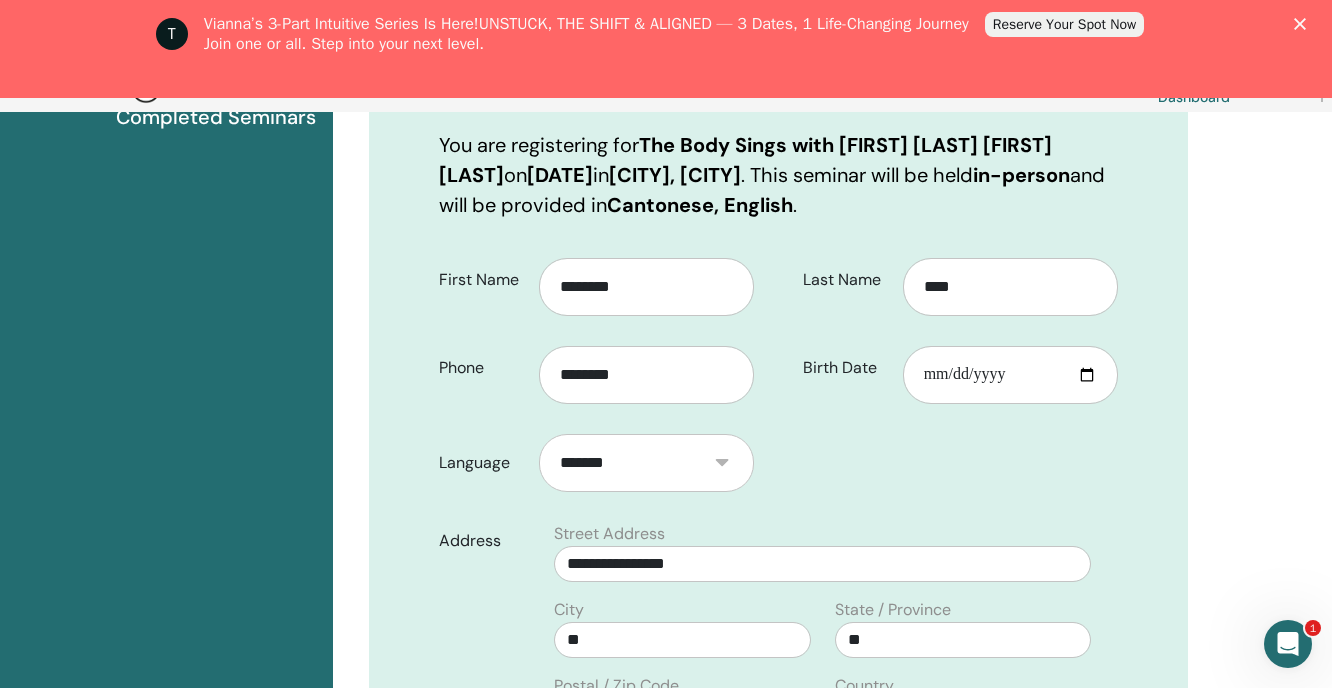 click on "*******
*********" at bounding box center [646, 463] 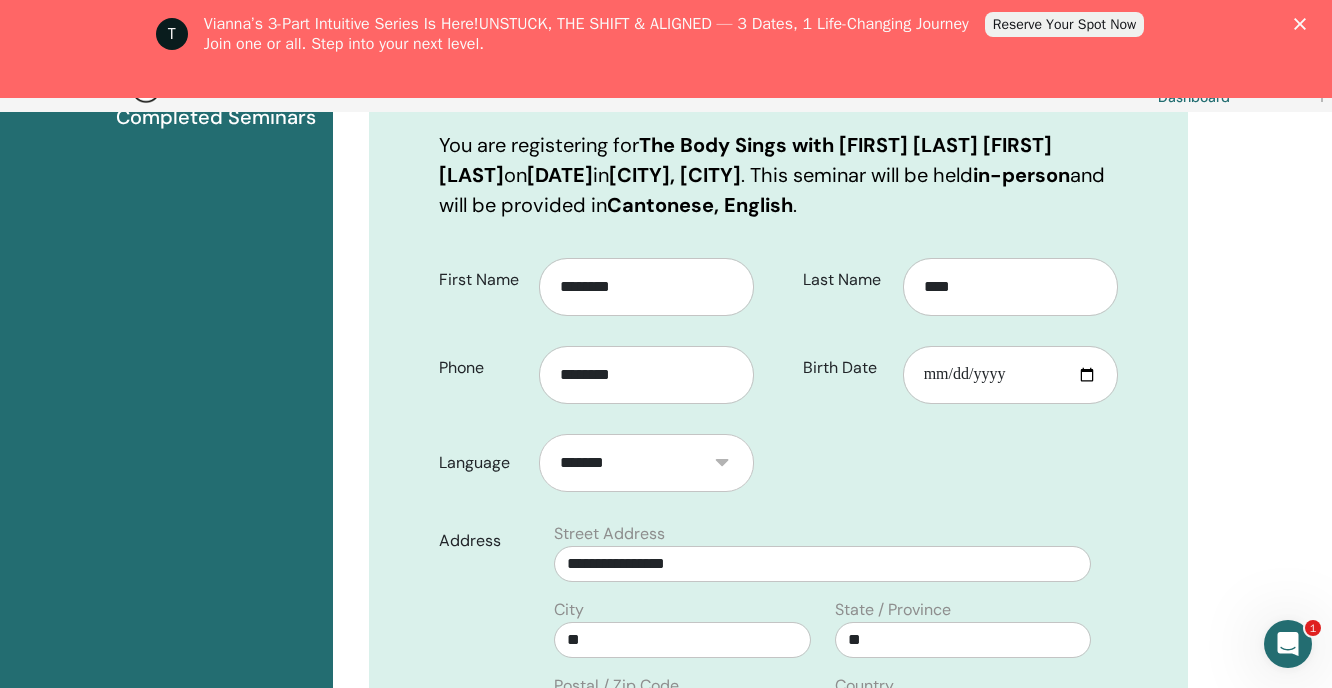 select on "***" 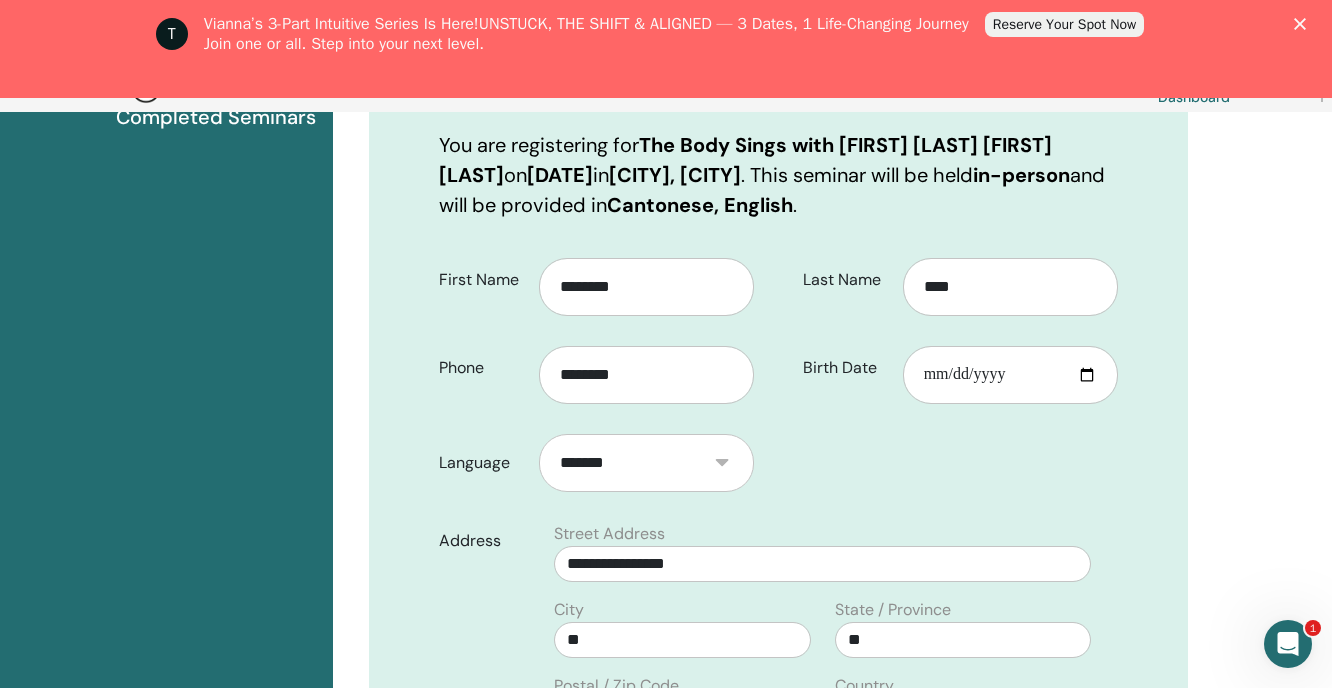 click on "**********" at bounding box center (778, 678) 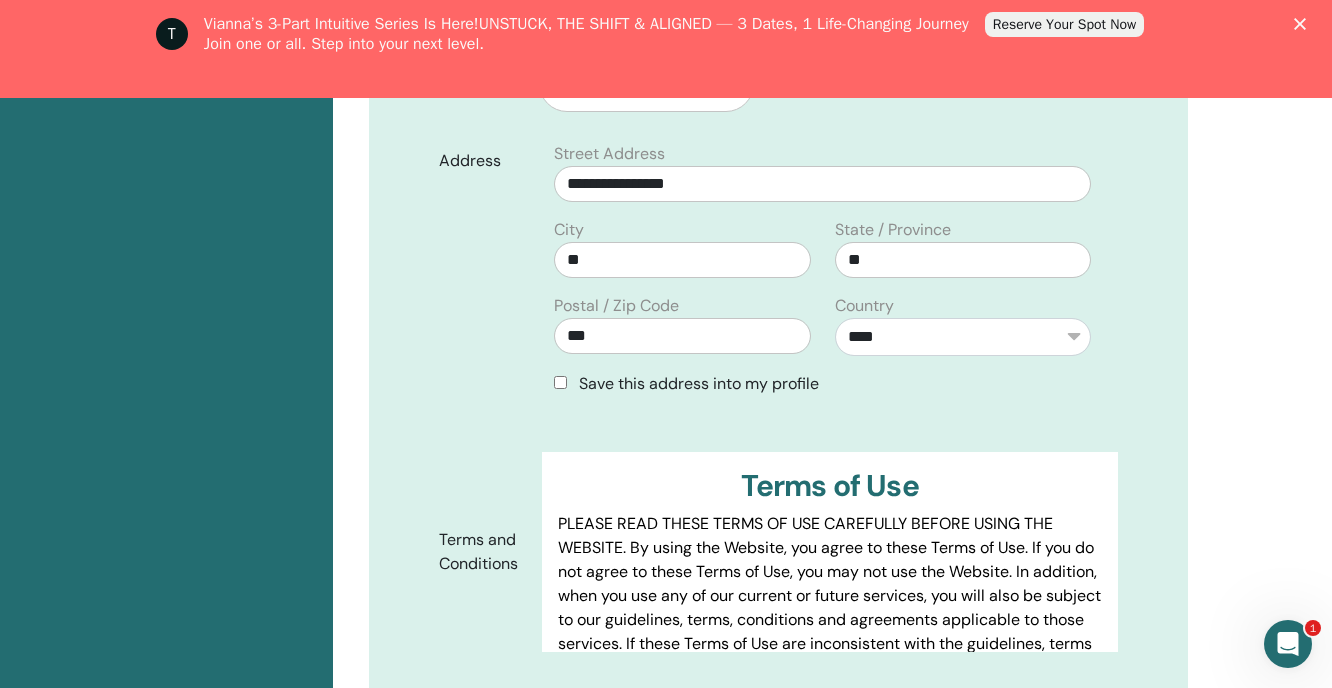 scroll, scrollTop: 985, scrollLeft: 0, axis: vertical 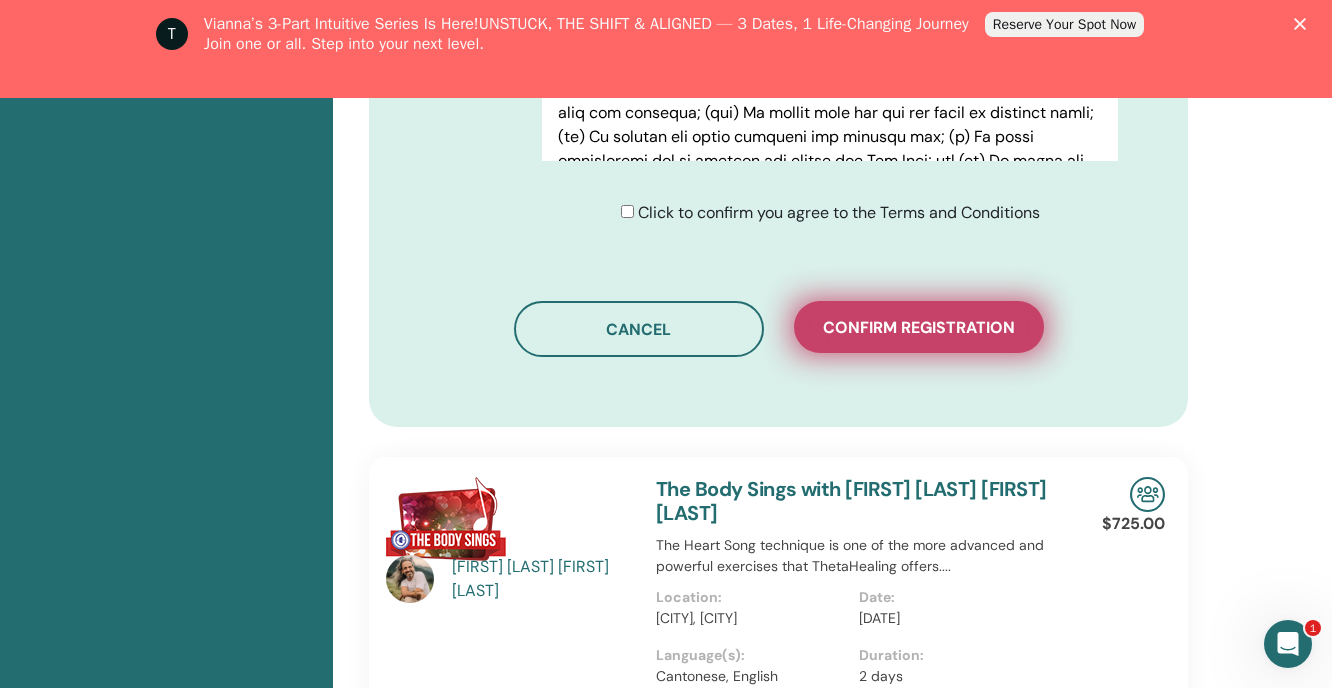 click on "Confirm registration" at bounding box center [919, 327] 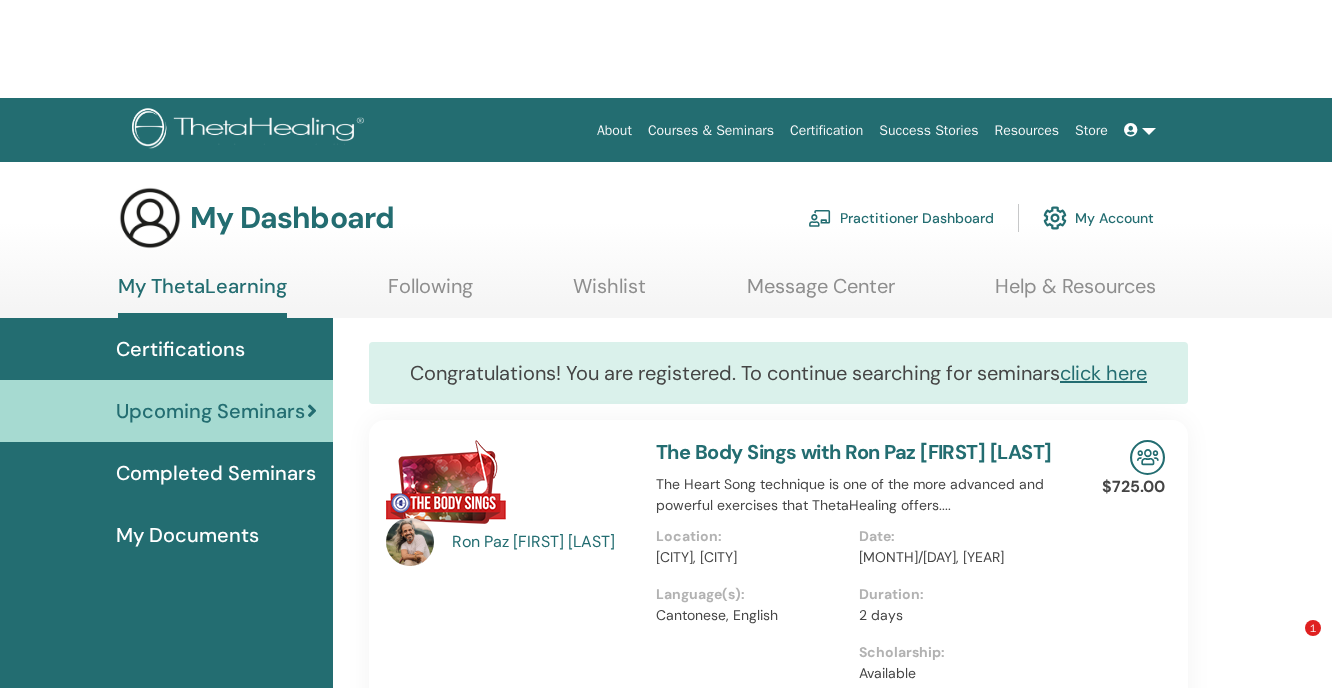 scroll, scrollTop: 74, scrollLeft: 0, axis: vertical 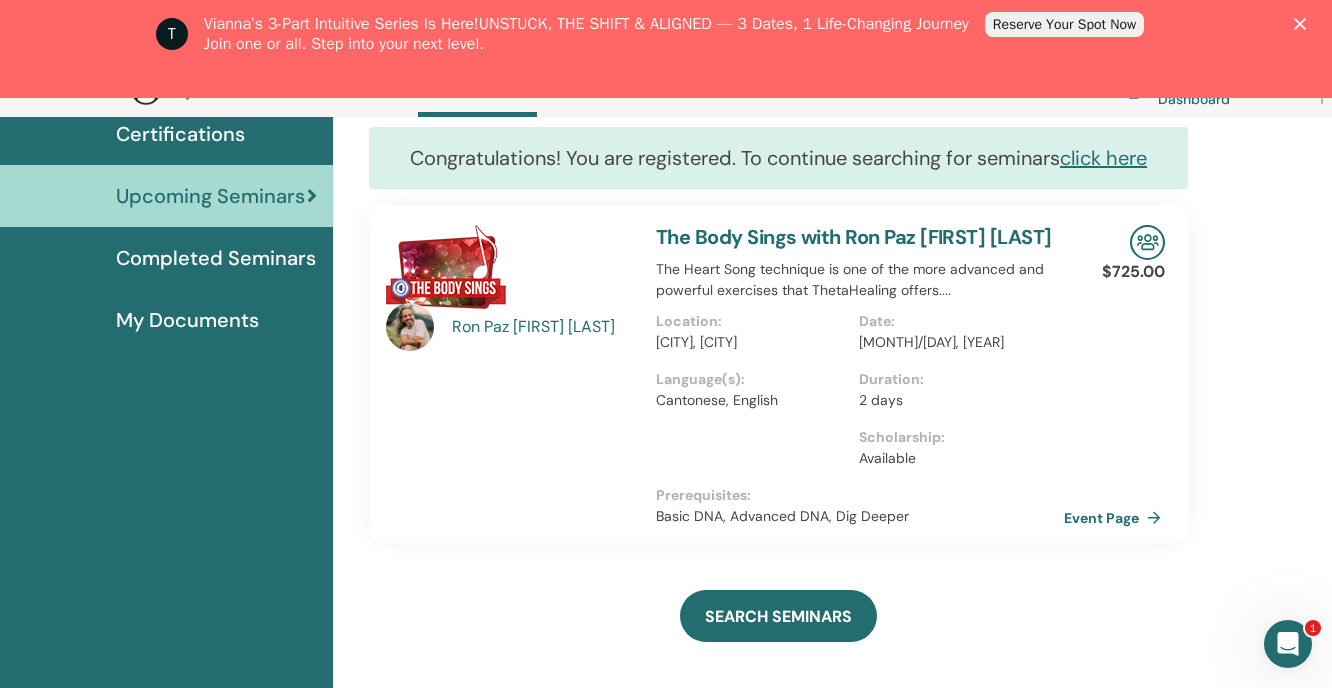 click on "Event Page" at bounding box center [1116, 518] 